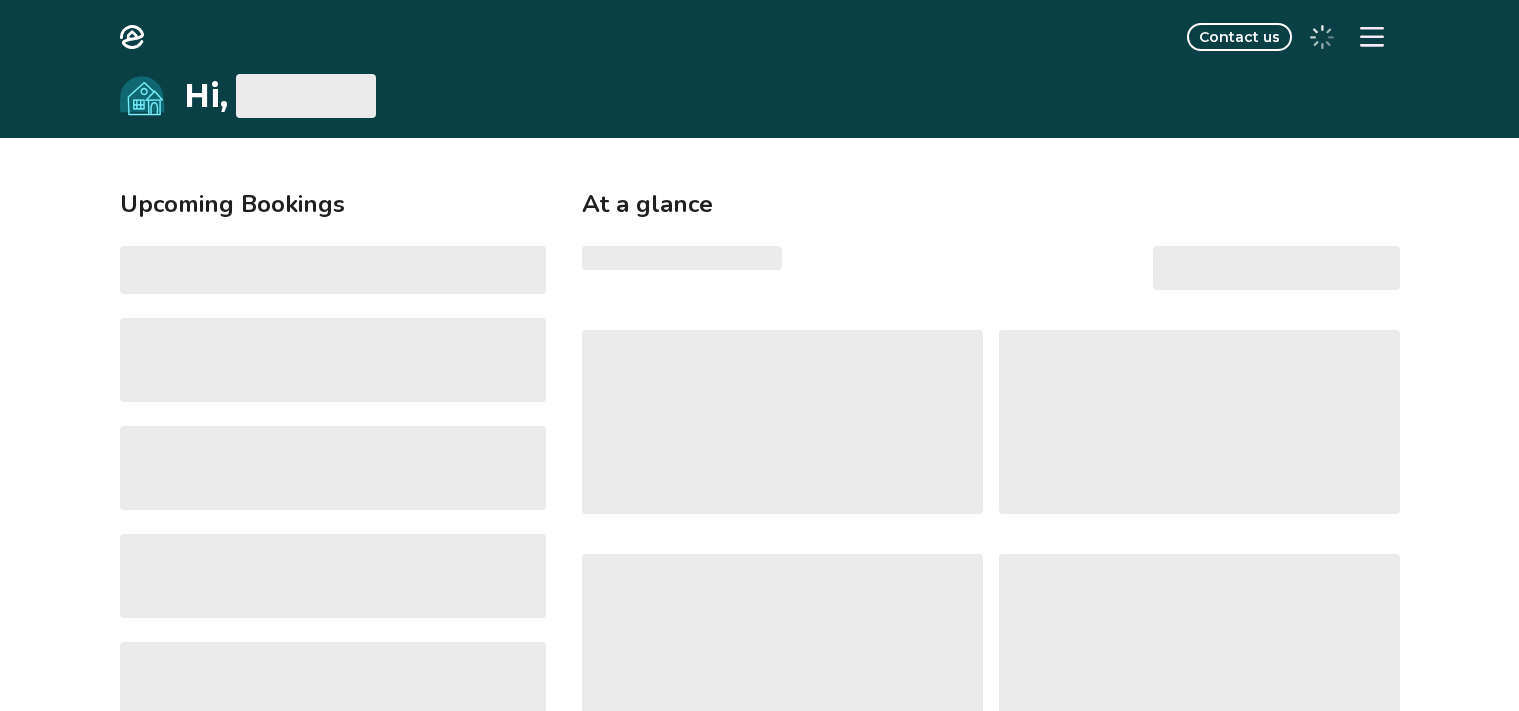 scroll, scrollTop: 0, scrollLeft: 0, axis: both 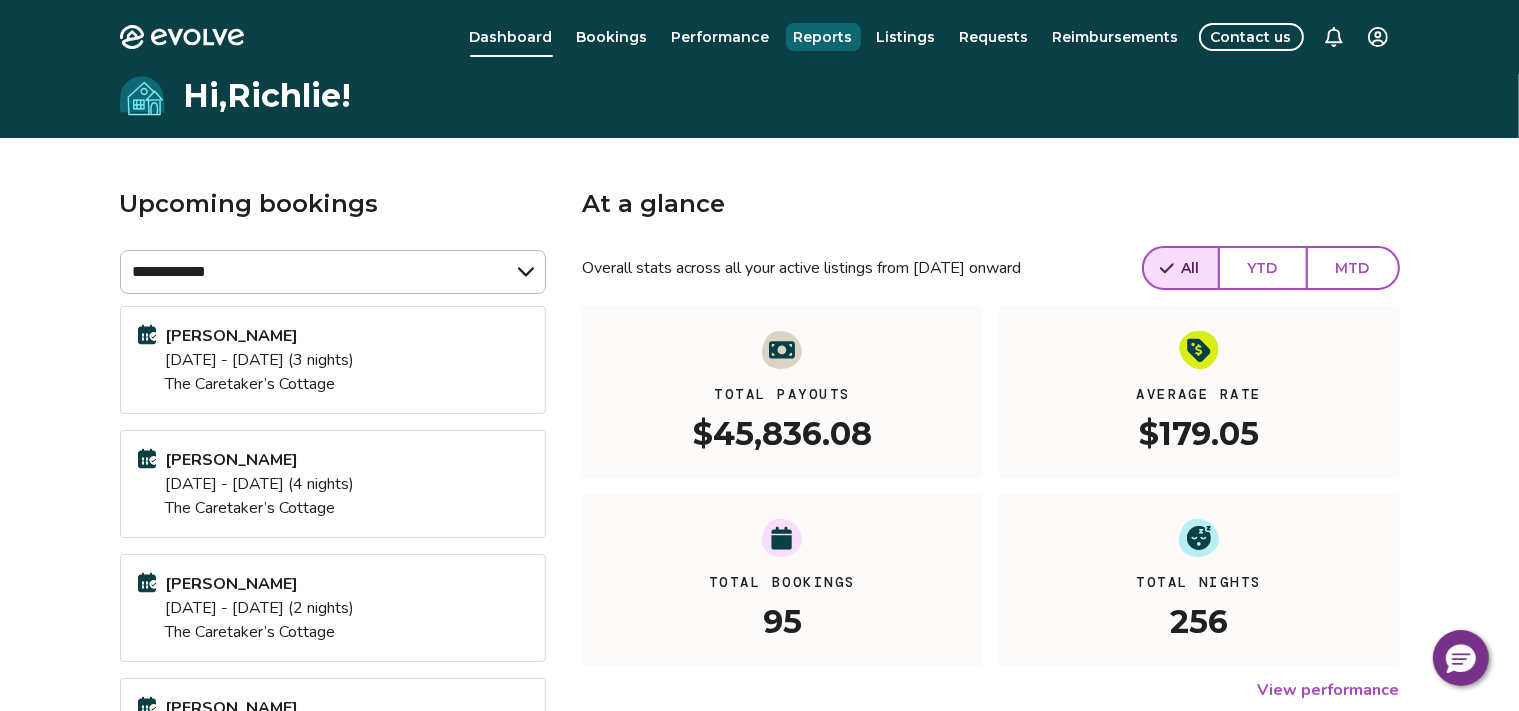 click on "Reports" at bounding box center [823, 37] 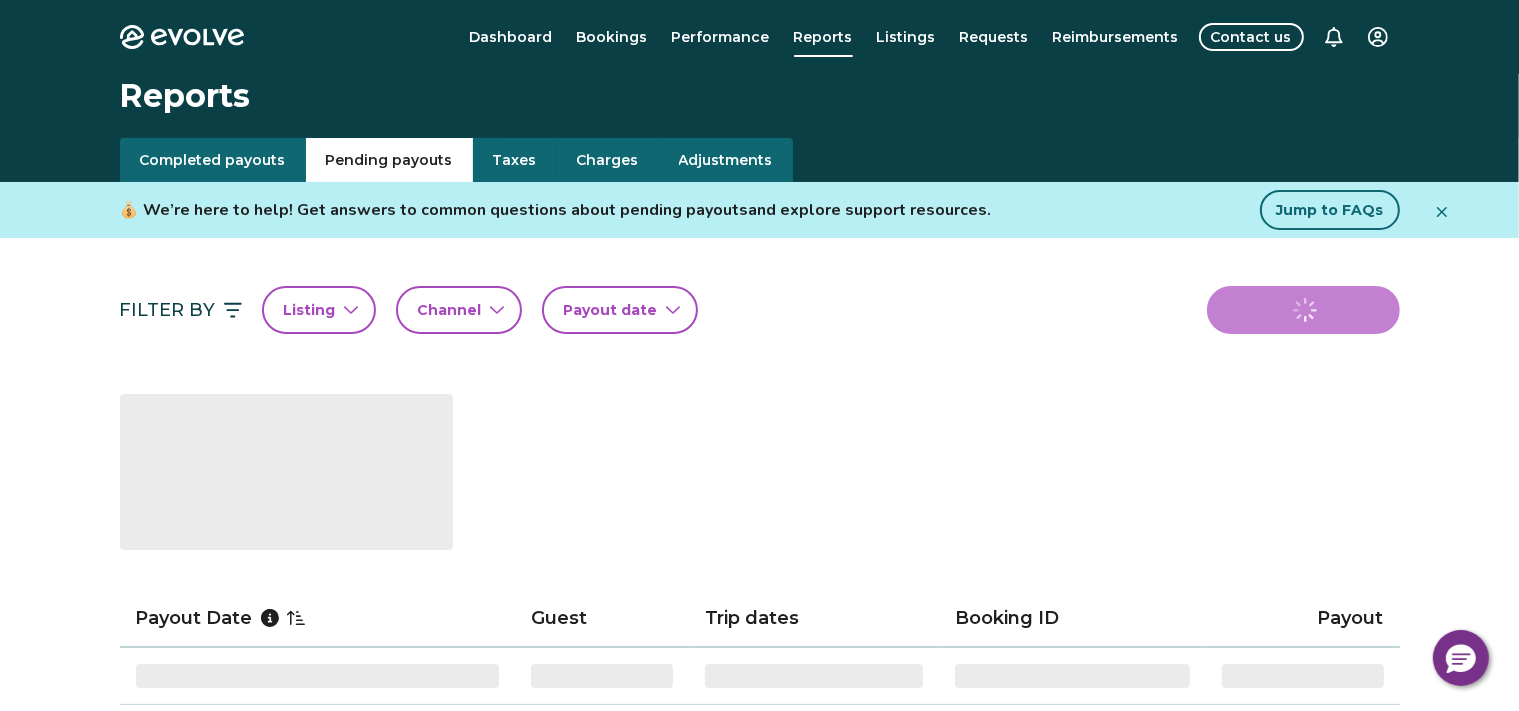 click on "Pending payouts" at bounding box center (389, 160) 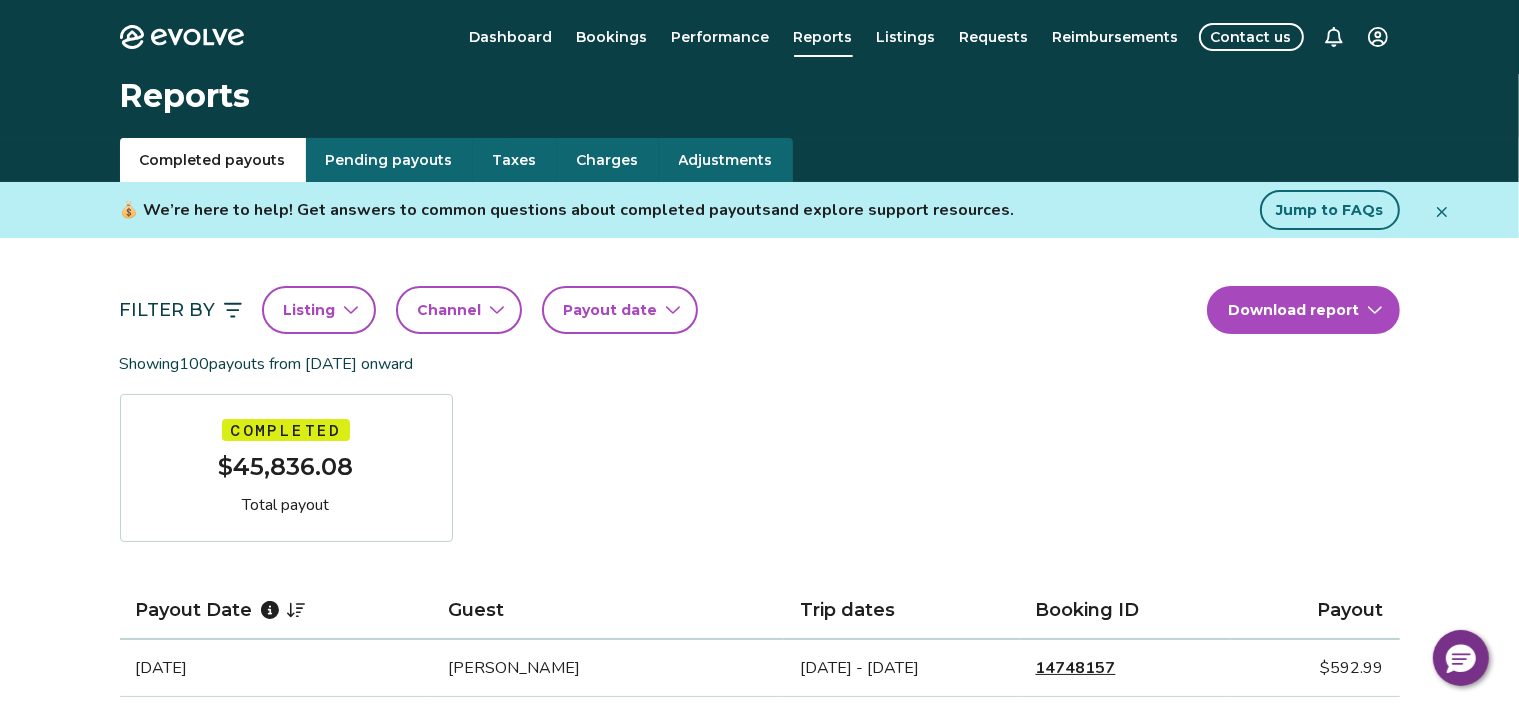 click on "Completed payouts" at bounding box center (213, 160) 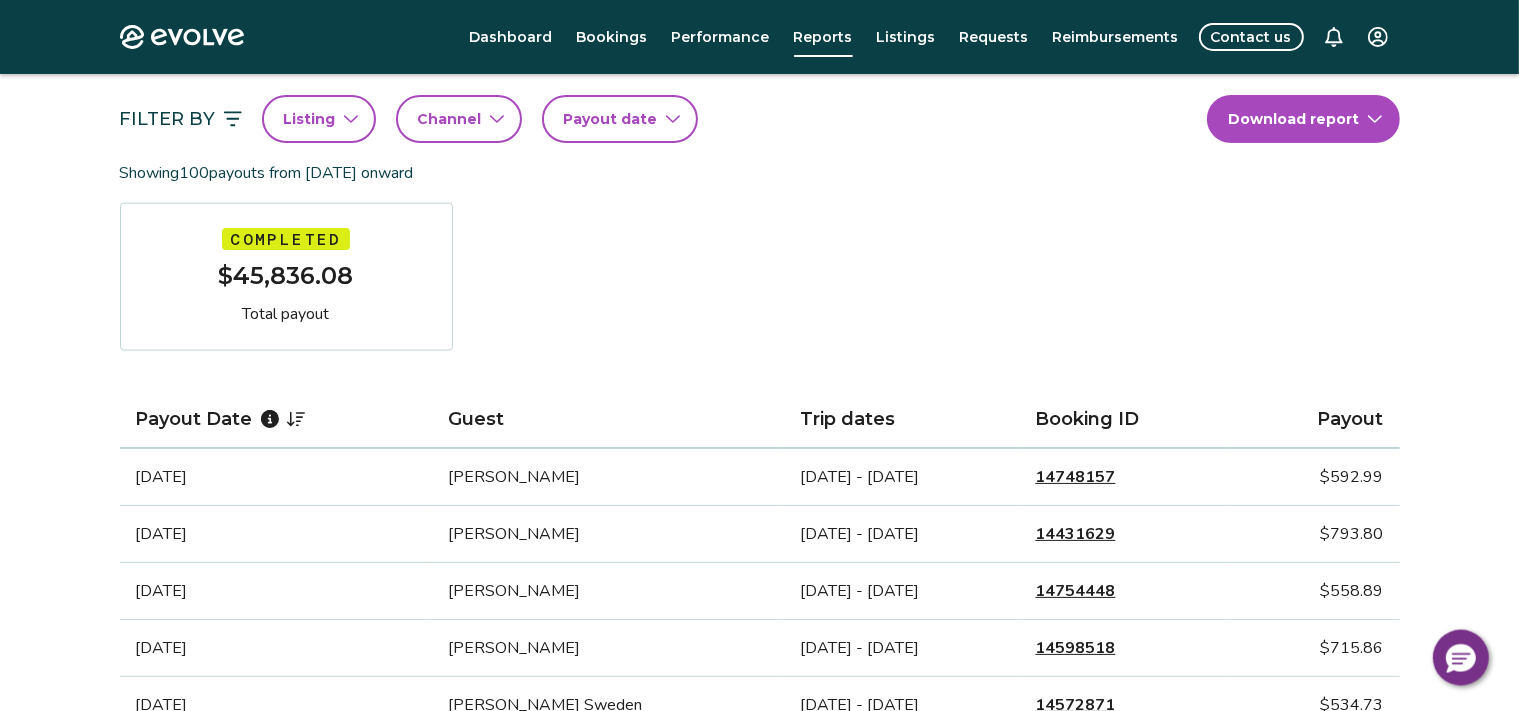 scroll, scrollTop: 197, scrollLeft: 0, axis: vertical 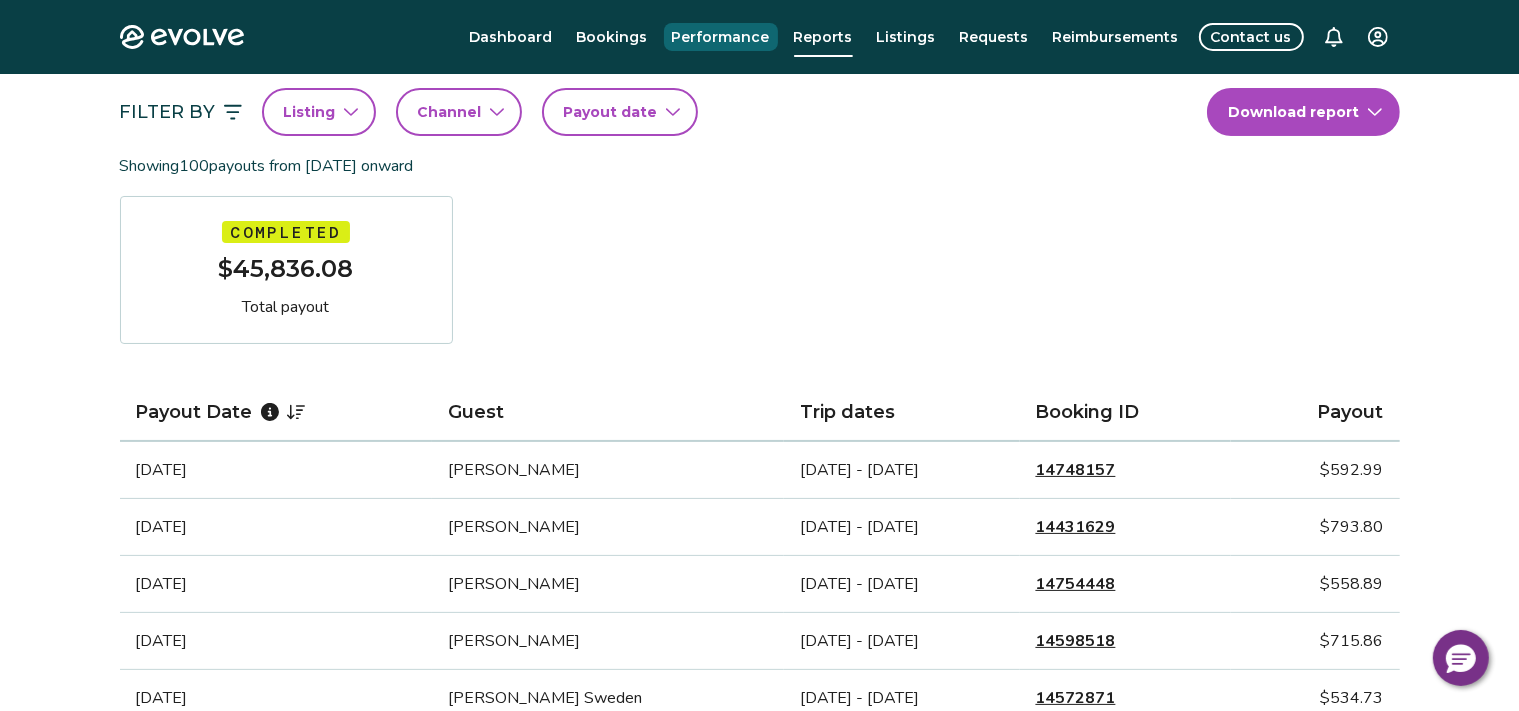 click on "Performance" at bounding box center [721, 37] 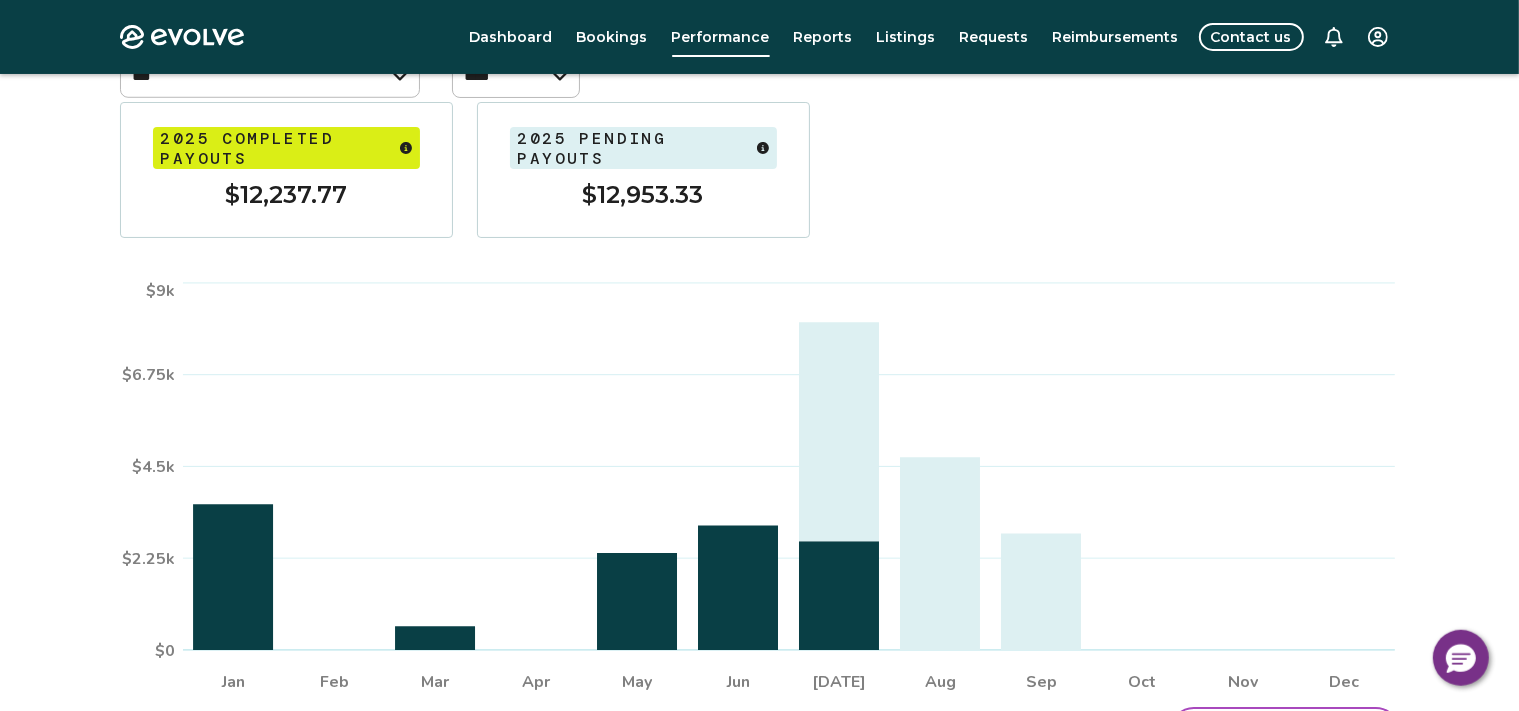 scroll, scrollTop: 230, scrollLeft: 0, axis: vertical 